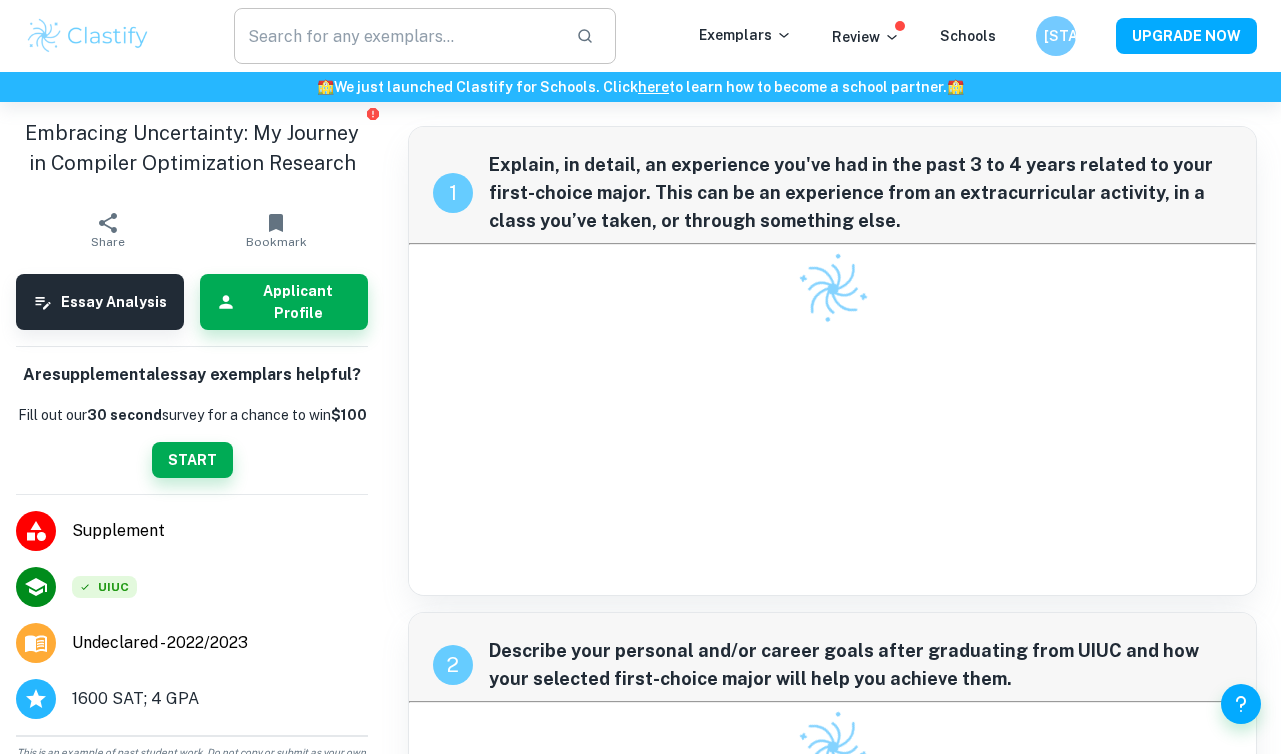 scroll, scrollTop: 0, scrollLeft: 0, axis: both 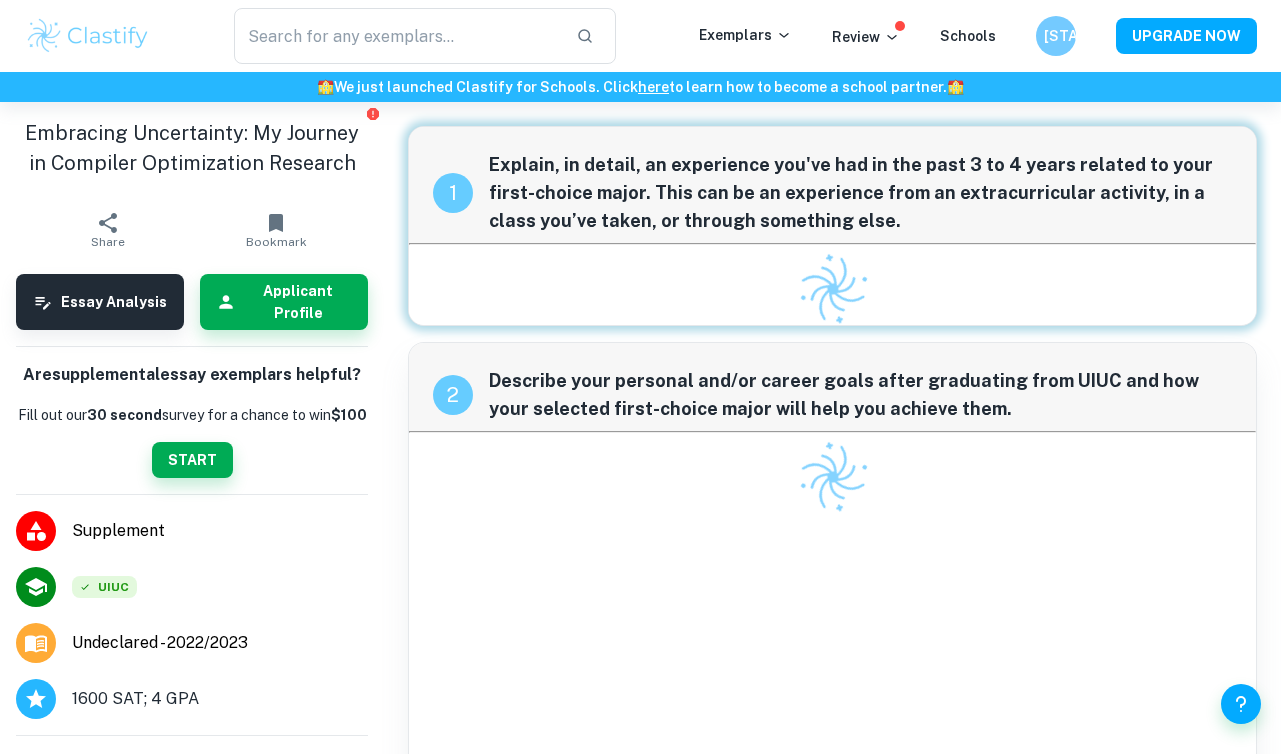 click at bounding box center [88, 36] 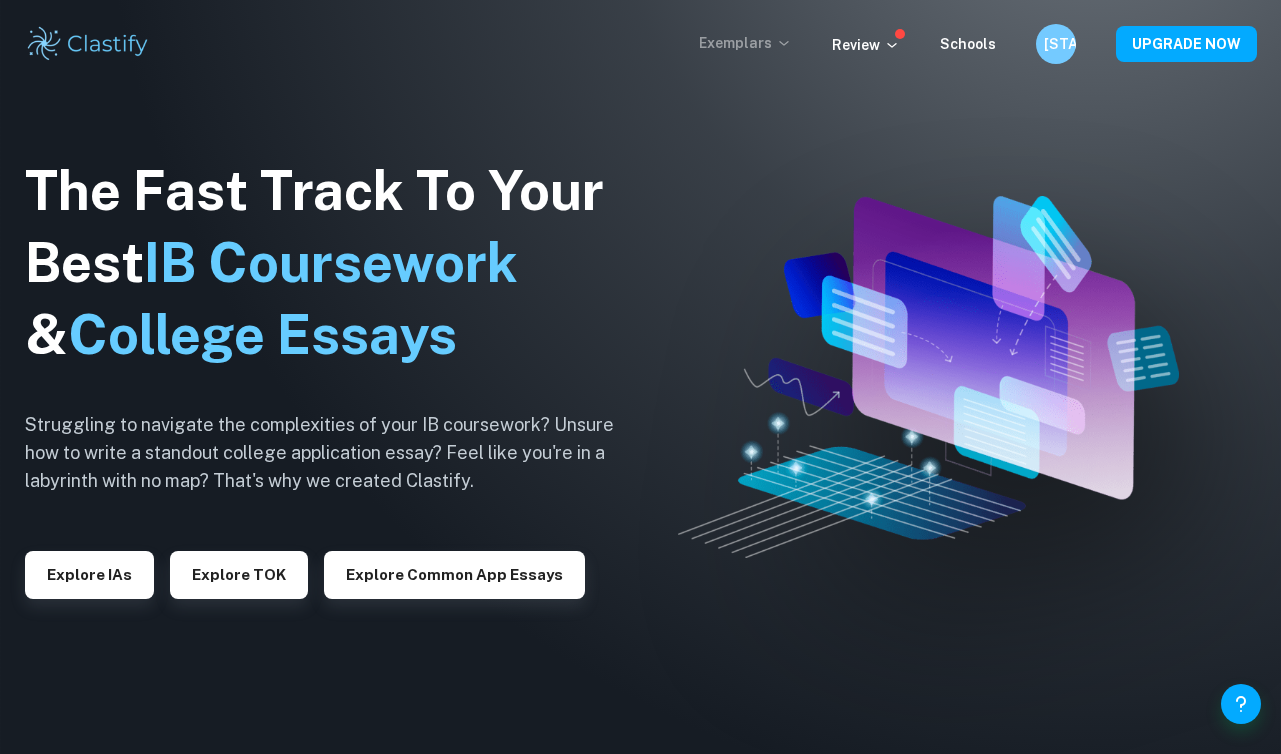 click on "Exemplars" at bounding box center [745, 43] 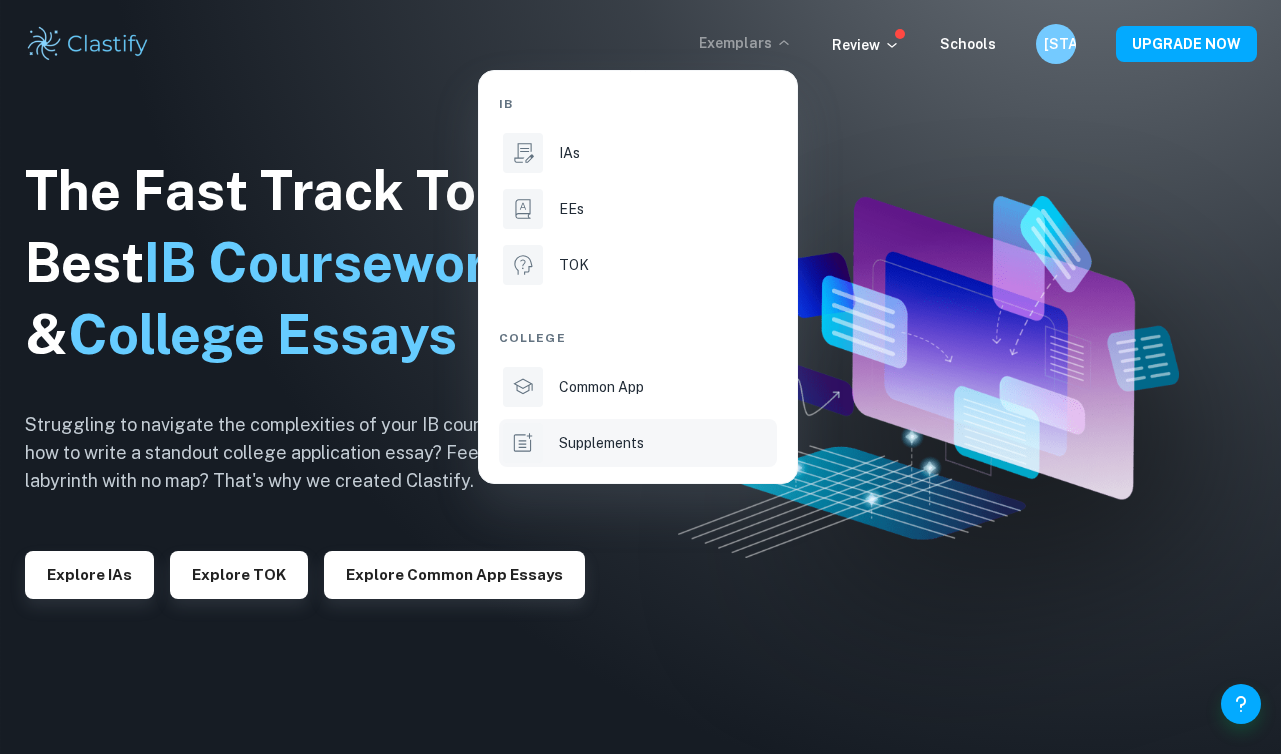 click on "Supplements" at bounding box center [666, 443] 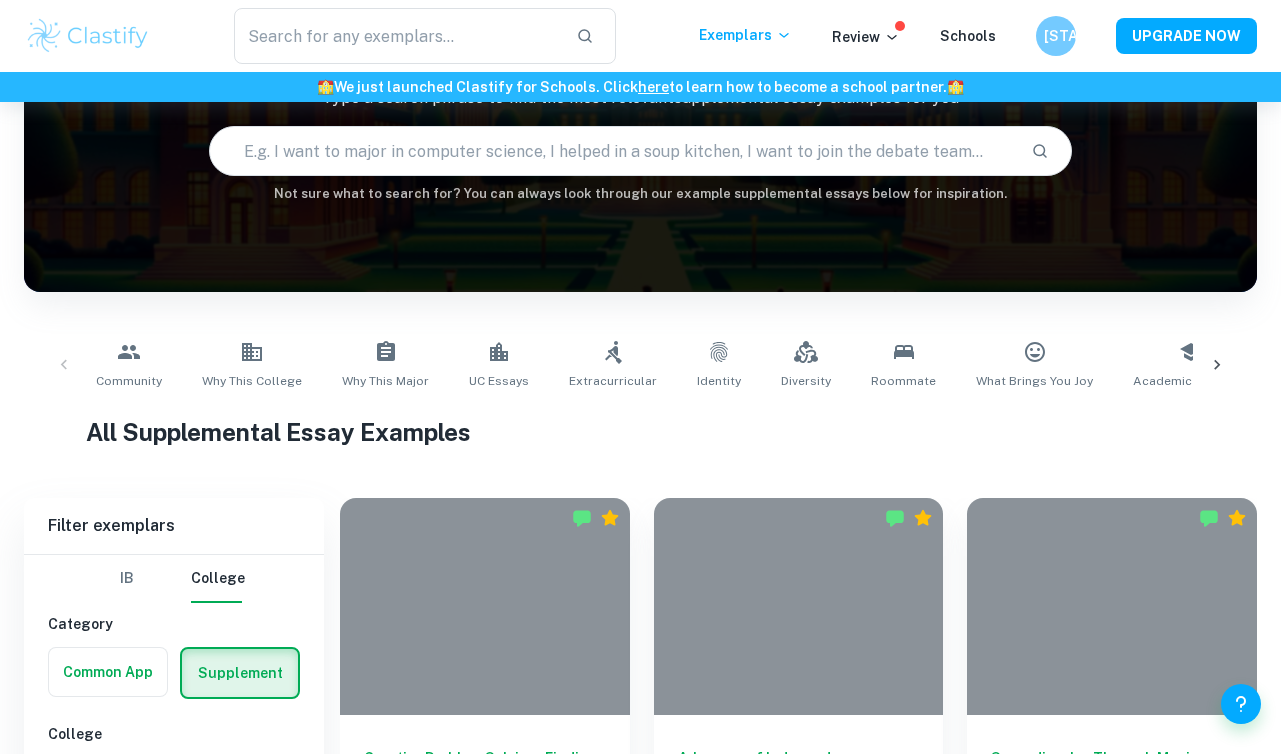 scroll, scrollTop: 357, scrollLeft: 0, axis: vertical 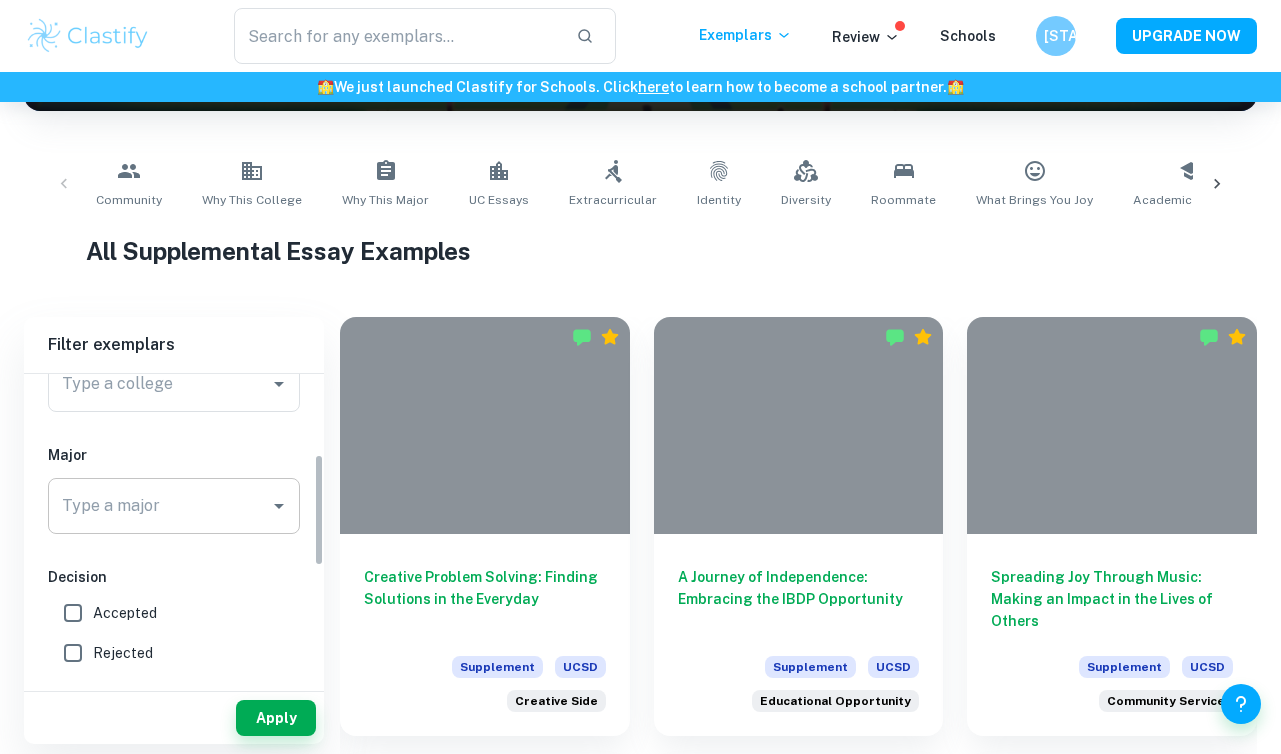 click on "Type a major" at bounding box center [159, 506] 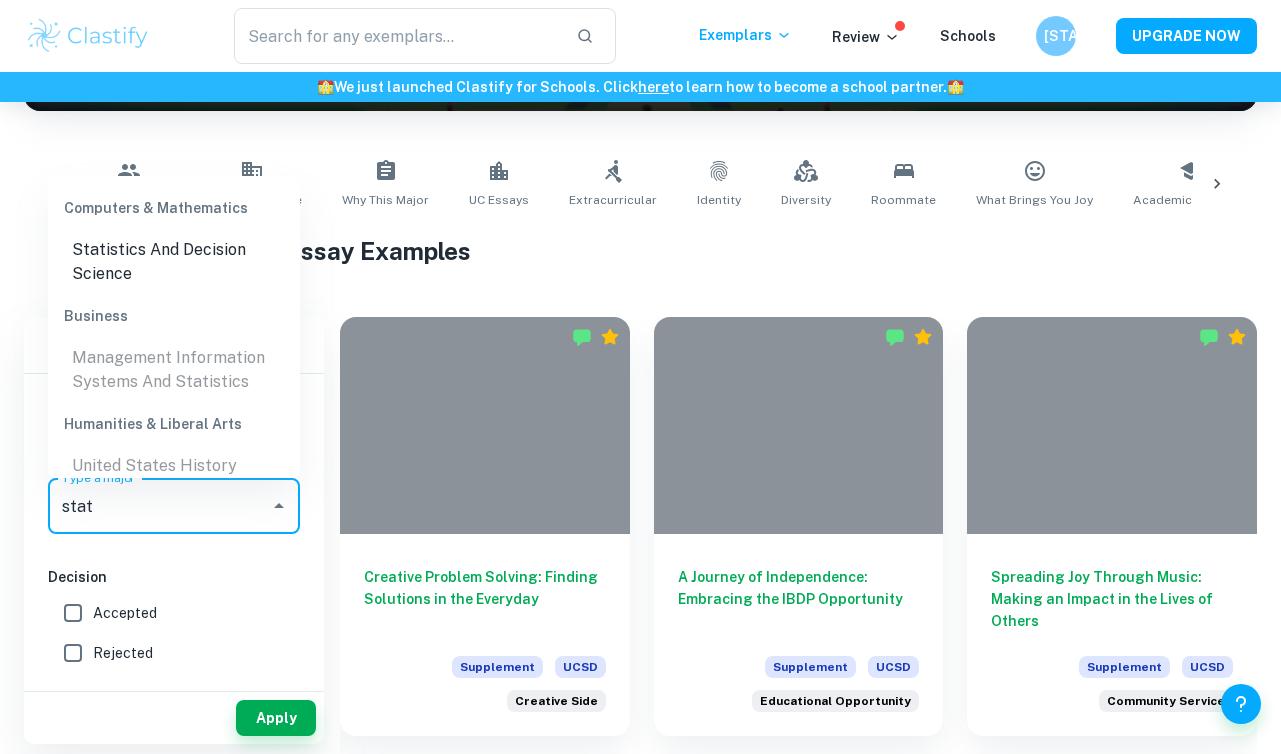 click on "Statistics And Decision Science" at bounding box center (174, 262) 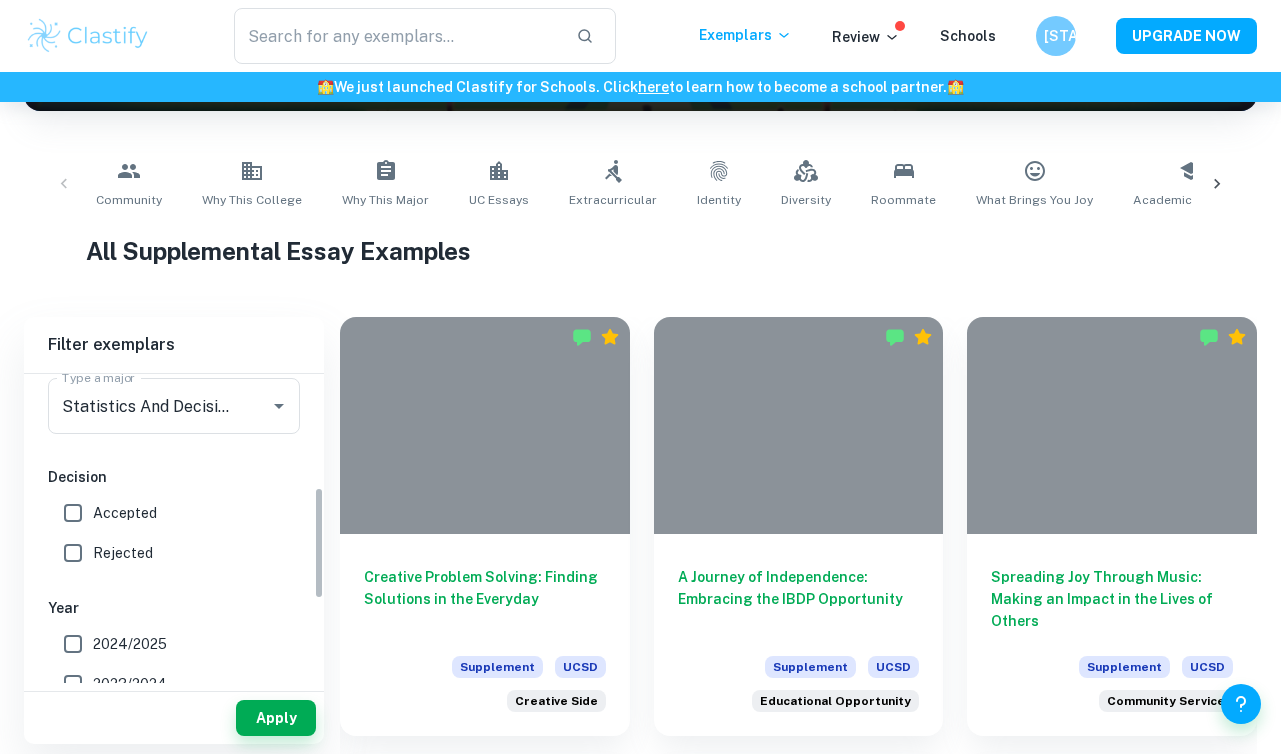 scroll, scrollTop: 282, scrollLeft: 0, axis: vertical 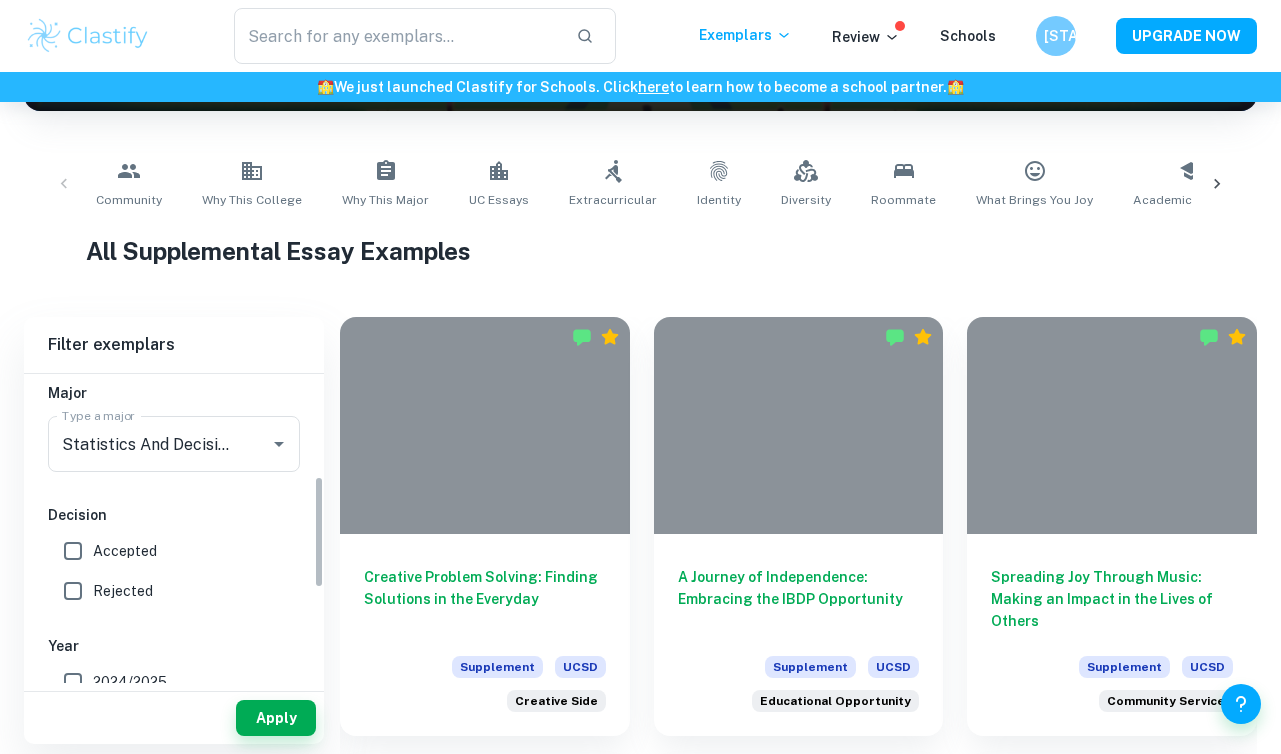 click on "Accepted" at bounding box center (125, 551) 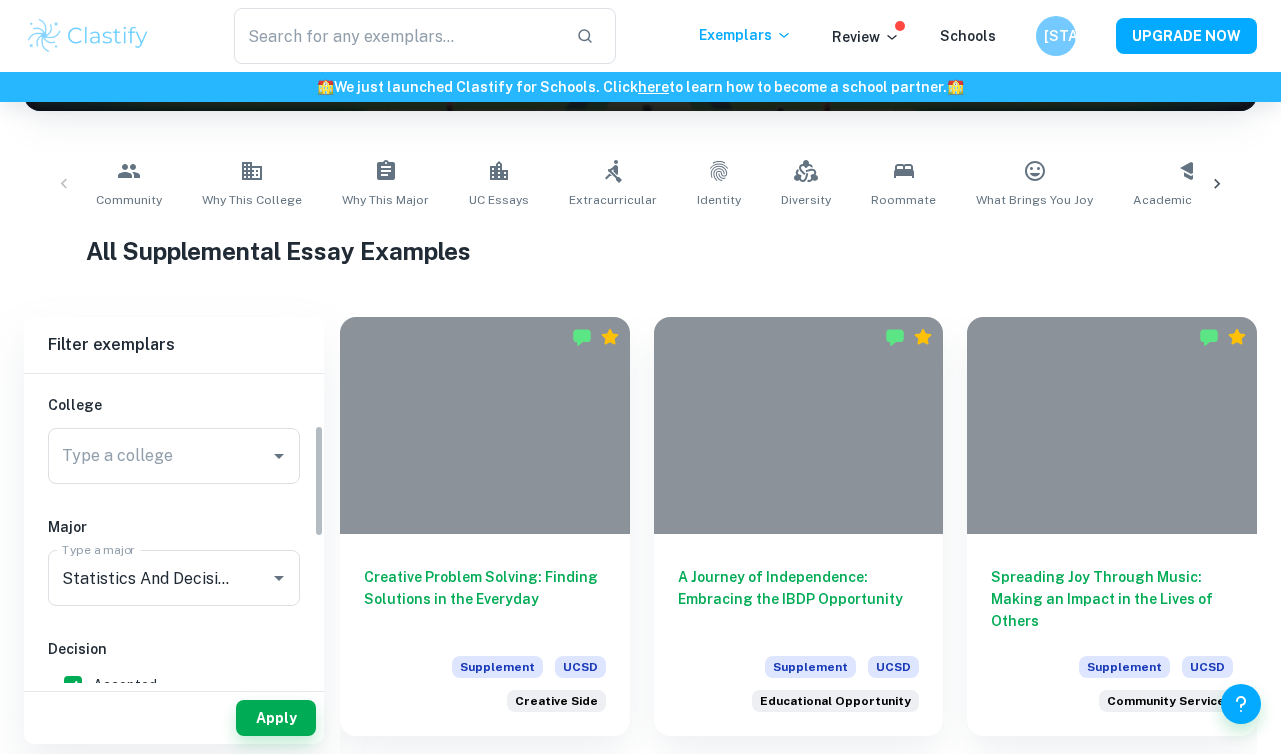 scroll, scrollTop: 141, scrollLeft: 0, axis: vertical 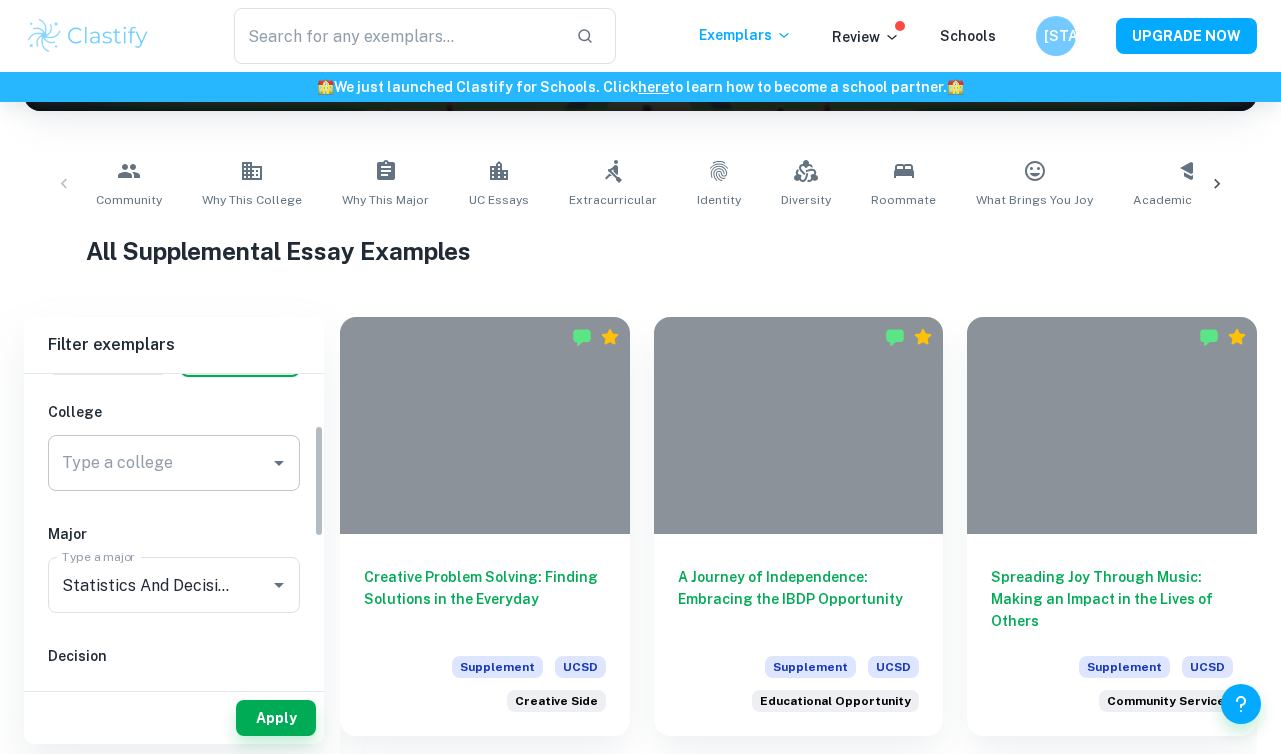 click on "Type a college" at bounding box center [174, 463] 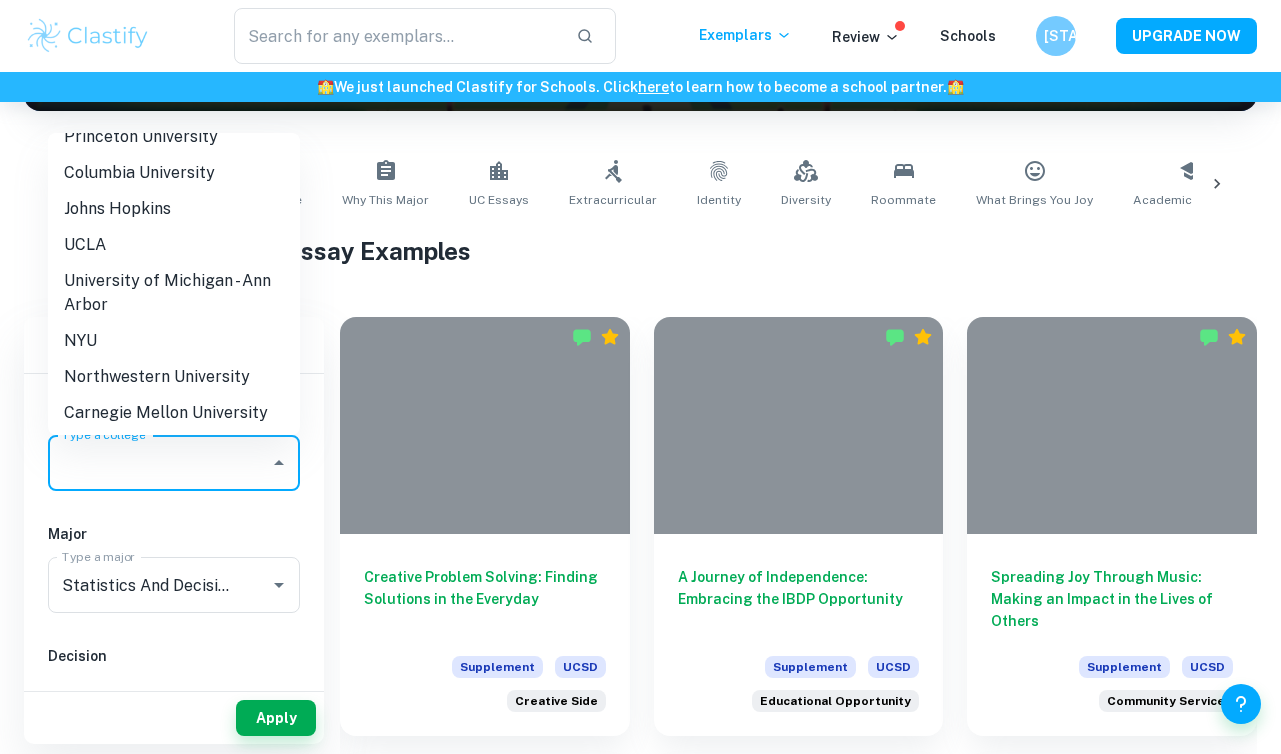 scroll, scrollTop: 436, scrollLeft: 0, axis: vertical 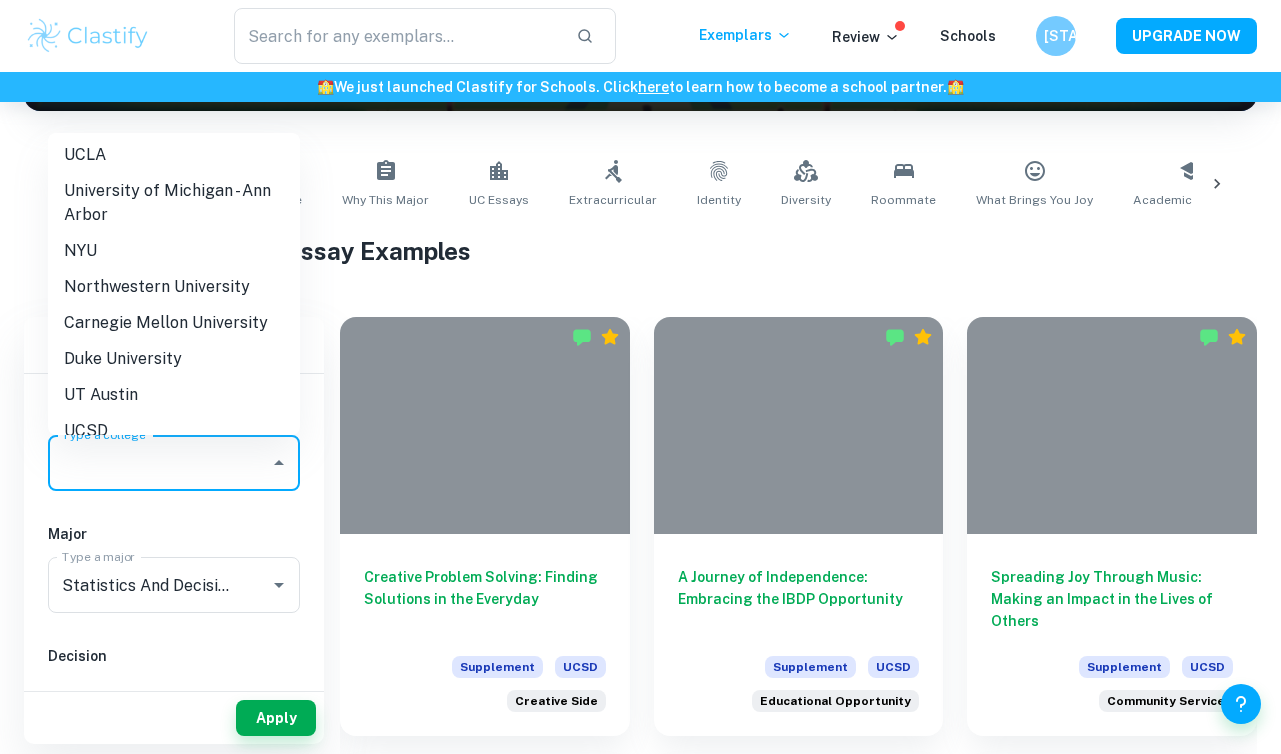 click on "Carnegie Mellon University" at bounding box center (174, 323) 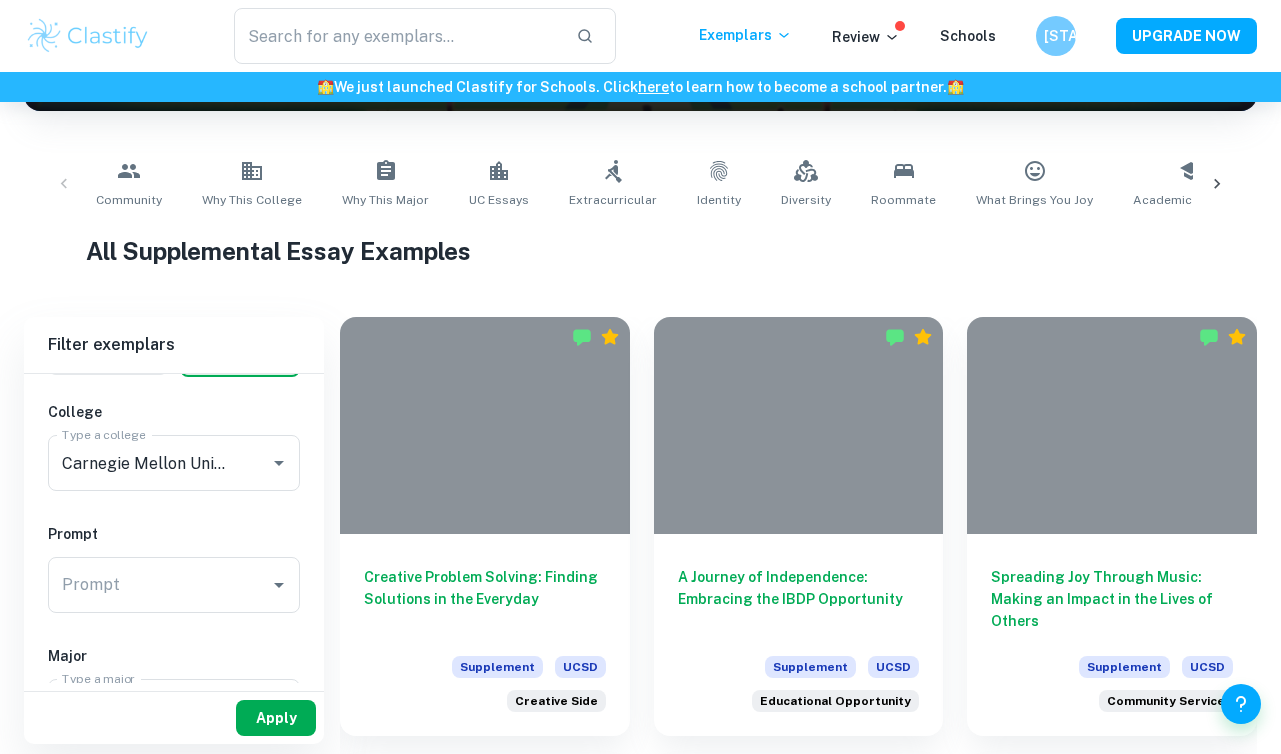 click on "Apply" at bounding box center [276, 718] 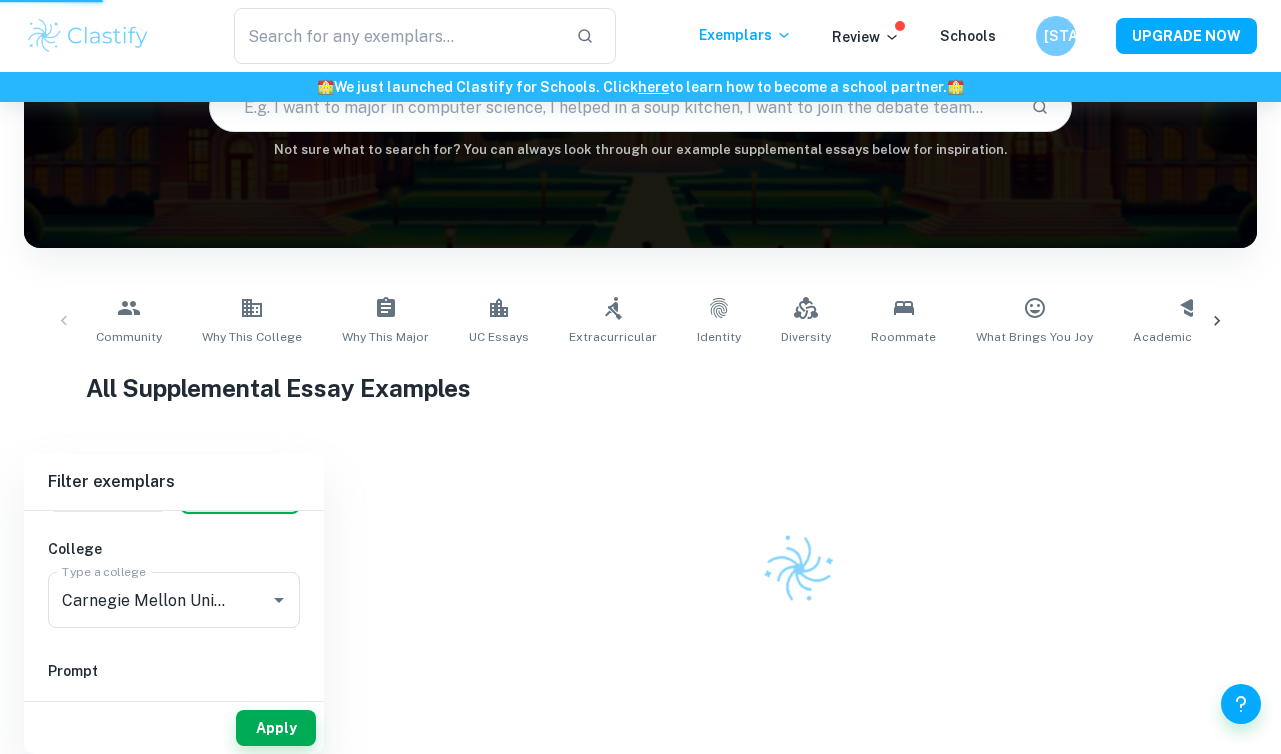 scroll, scrollTop: 220, scrollLeft: 0, axis: vertical 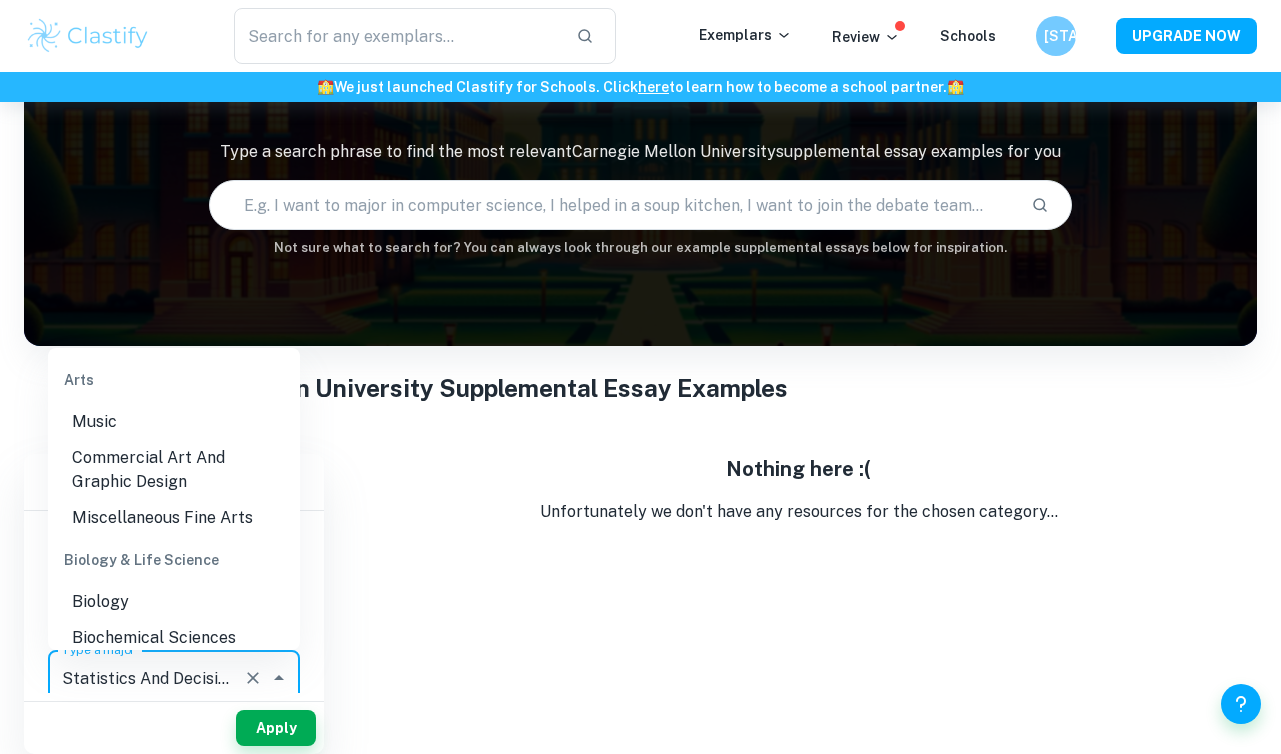 click on "Statistics And Decision Science" at bounding box center [146, 678] 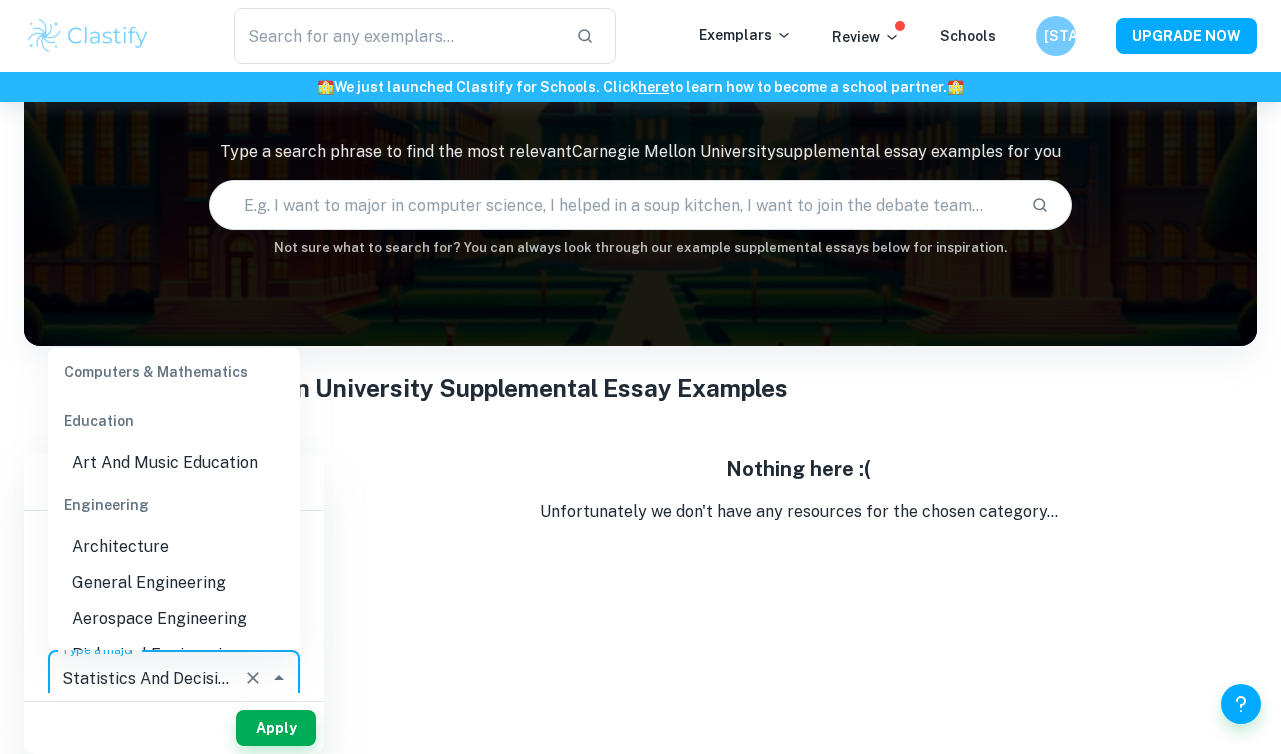 scroll, scrollTop: 1137, scrollLeft: 0, axis: vertical 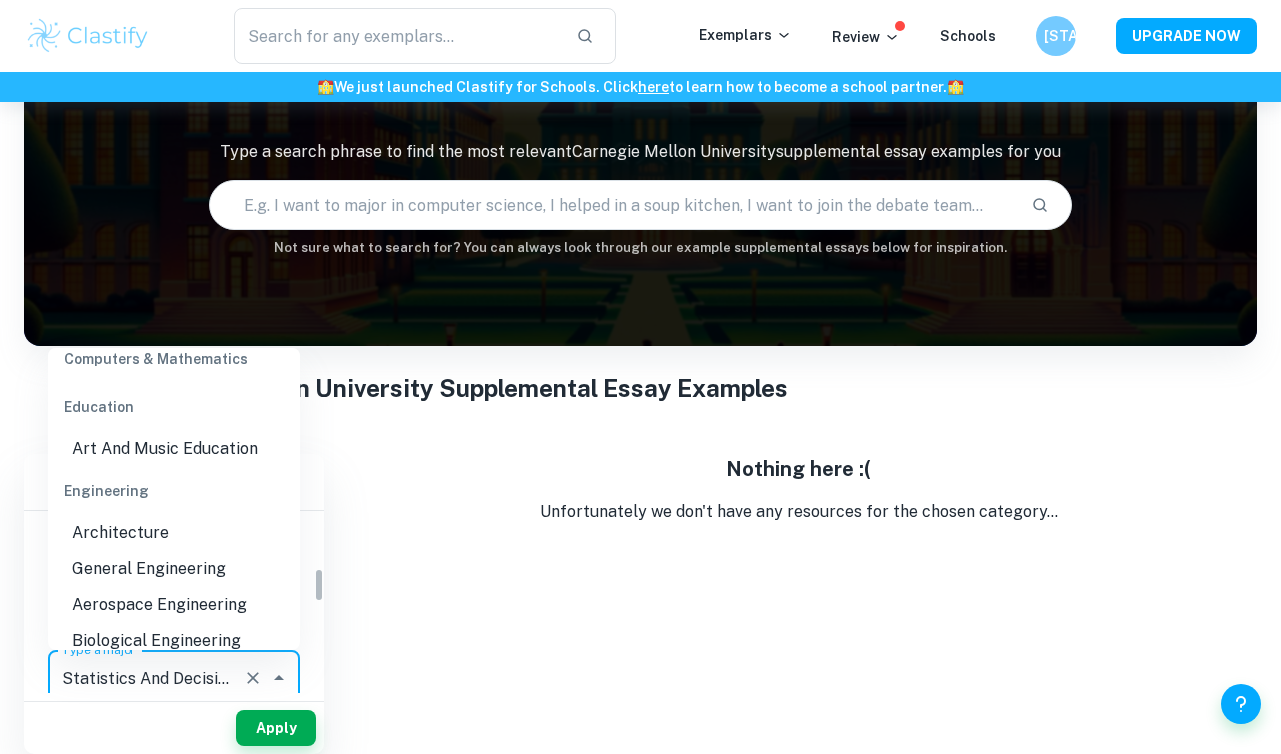 click 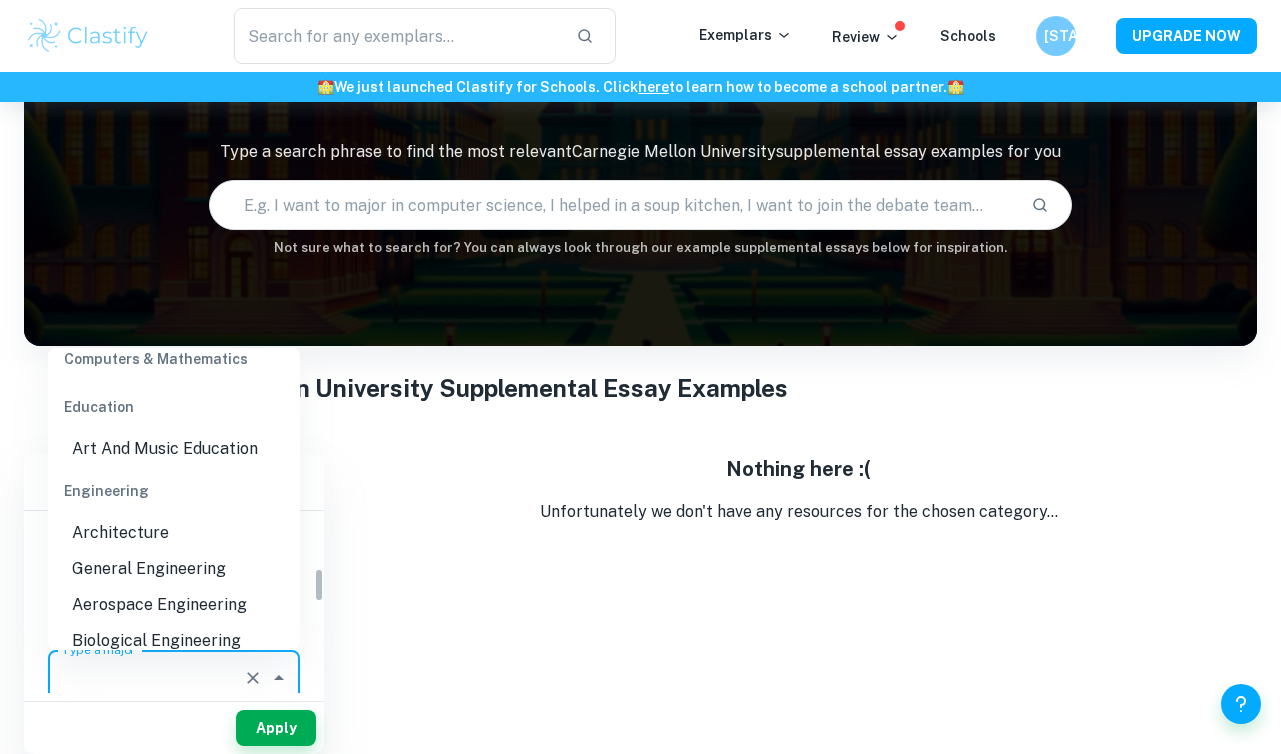 scroll, scrollTop: 0, scrollLeft: 0, axis: both 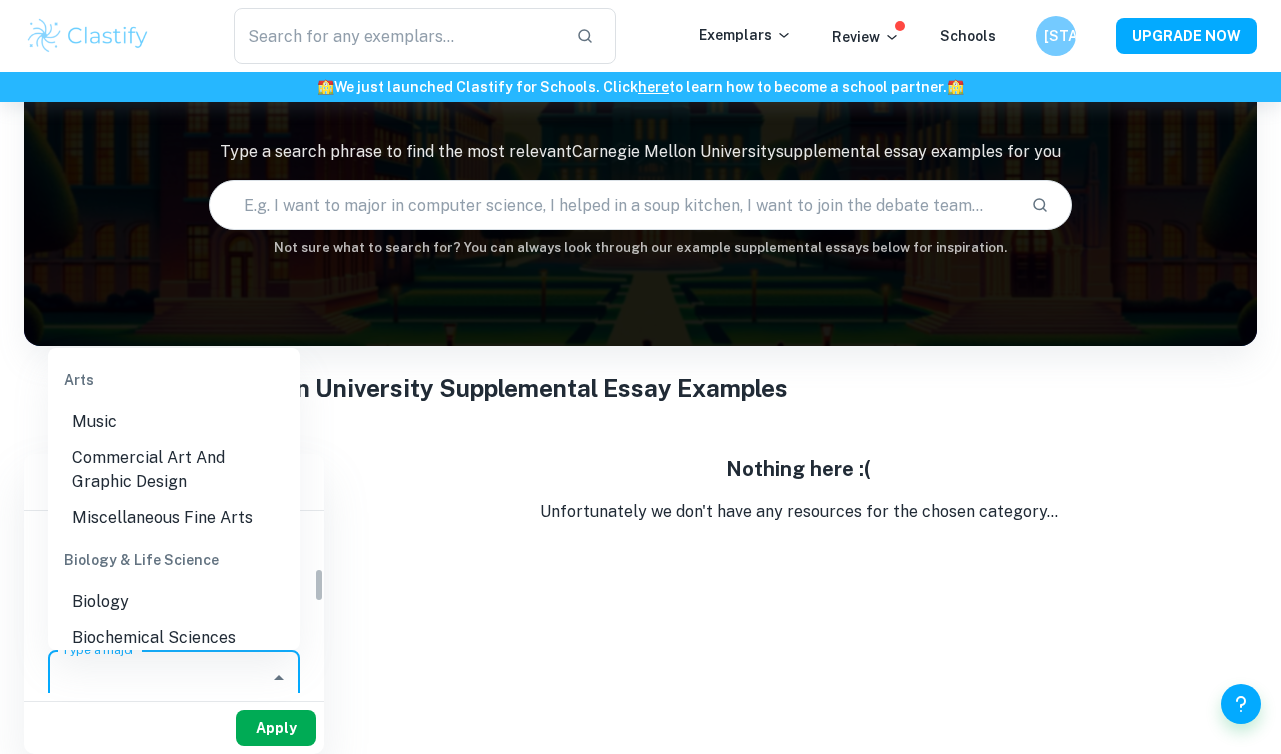 click on "Apply" at bounding box center [276, 728] 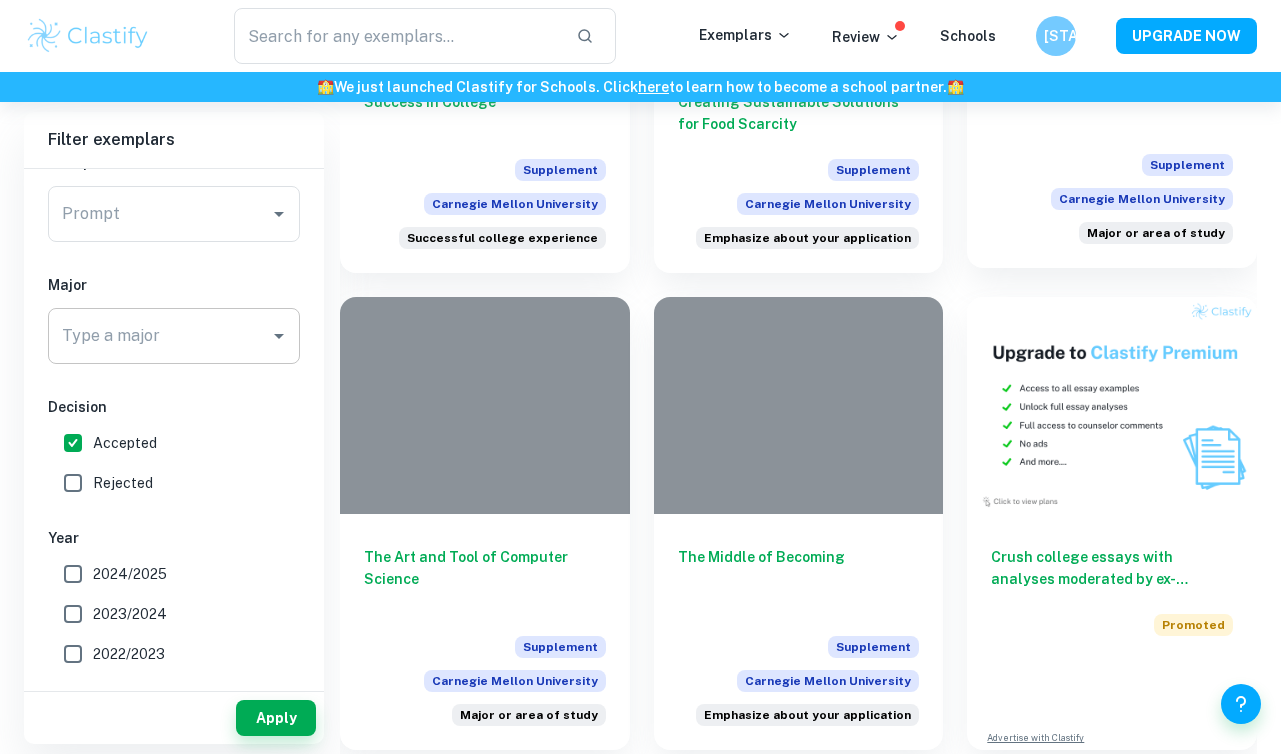 scroll, scrollTop: 7681, scrollLeft: 0, axis: vertical 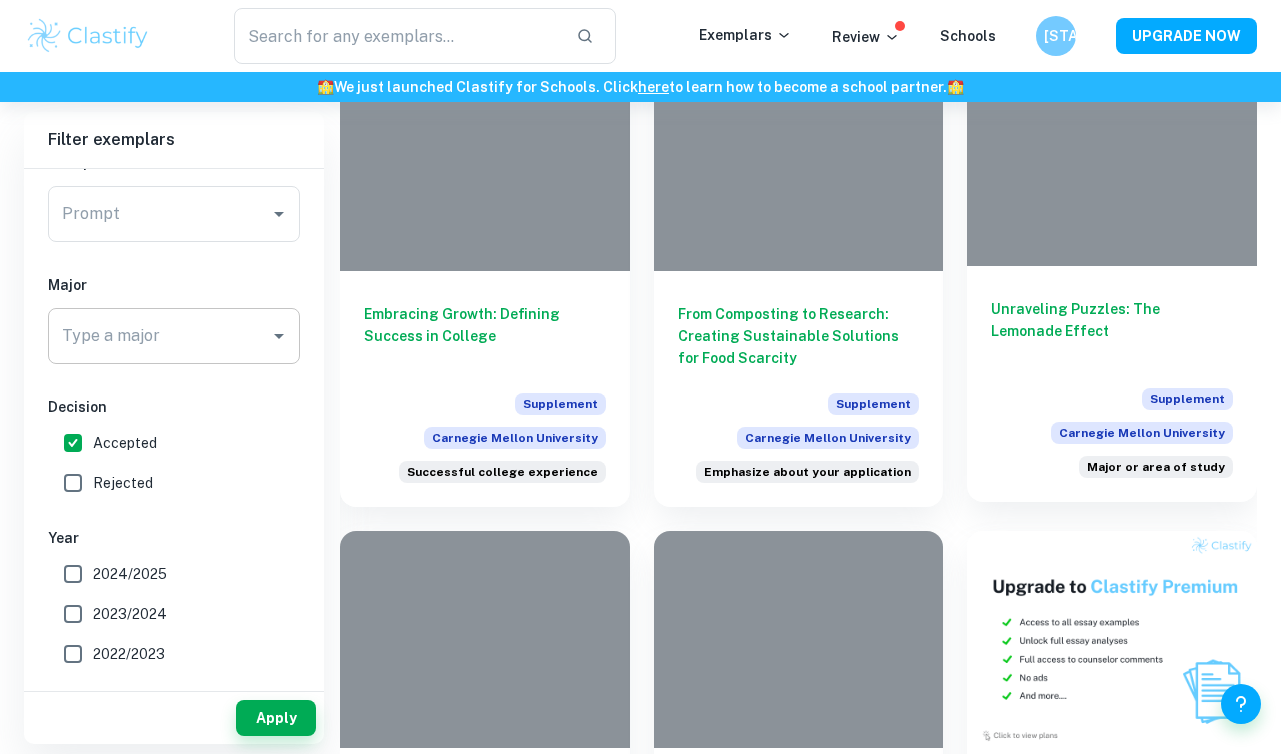 click on "Unraveling Puzzles: The Lemonade Effect Supplement Carnegie Mellon University Major or area of study" at bounding box center [1112, 384] 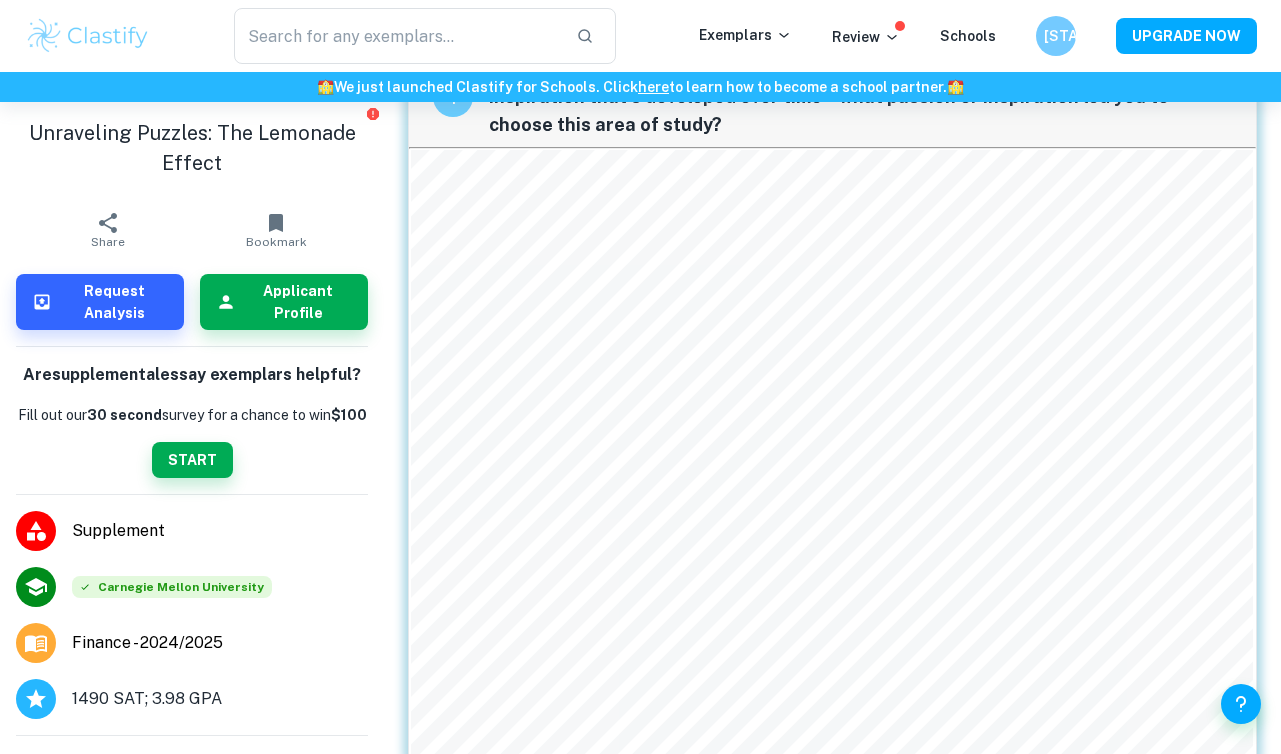 scroll, scrollTop: 97, scrollLeft: 0, axis: vertical 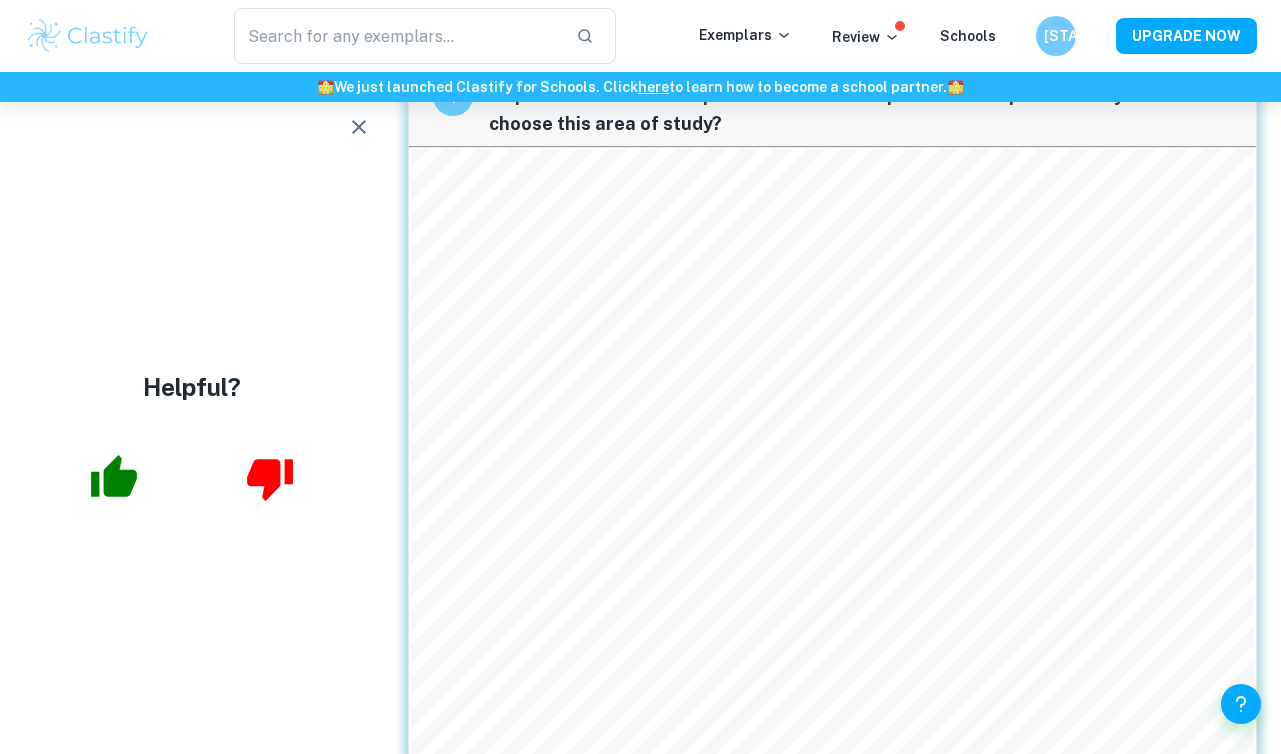 click 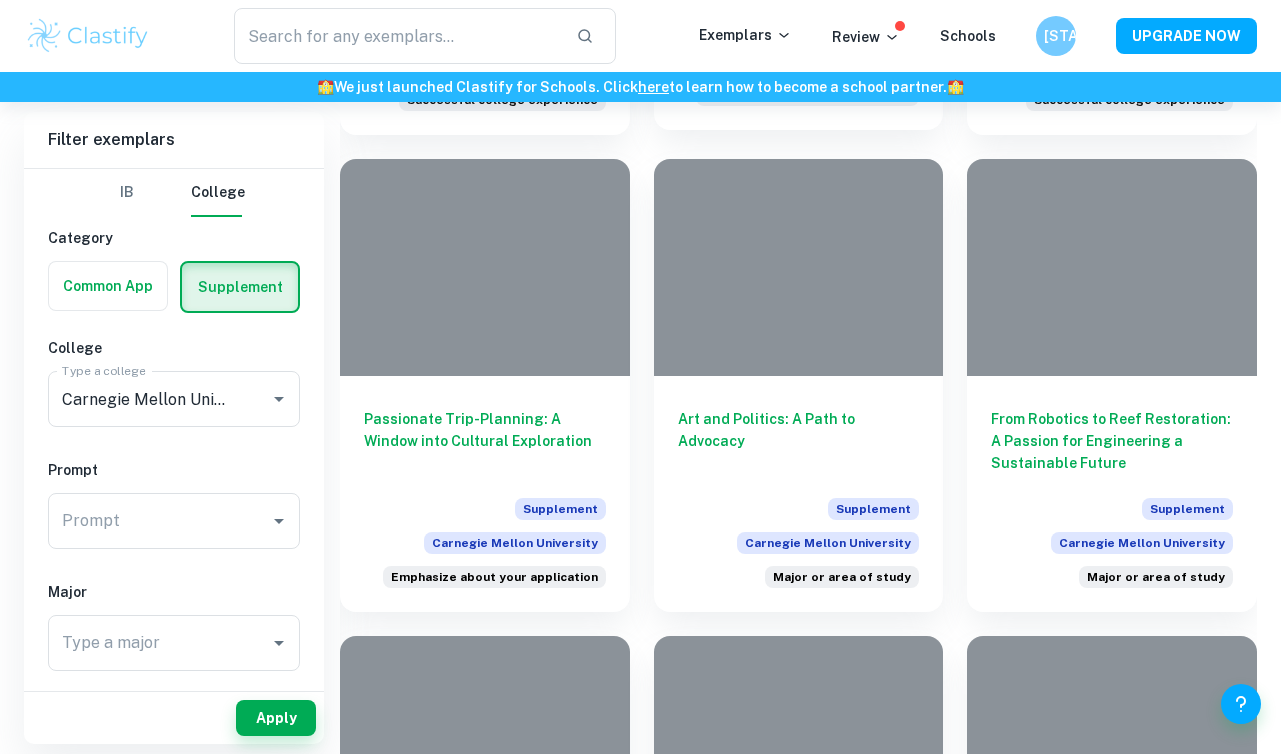 scroll, scrollTop: 4722, scrollLeft: 0, axis: vertical 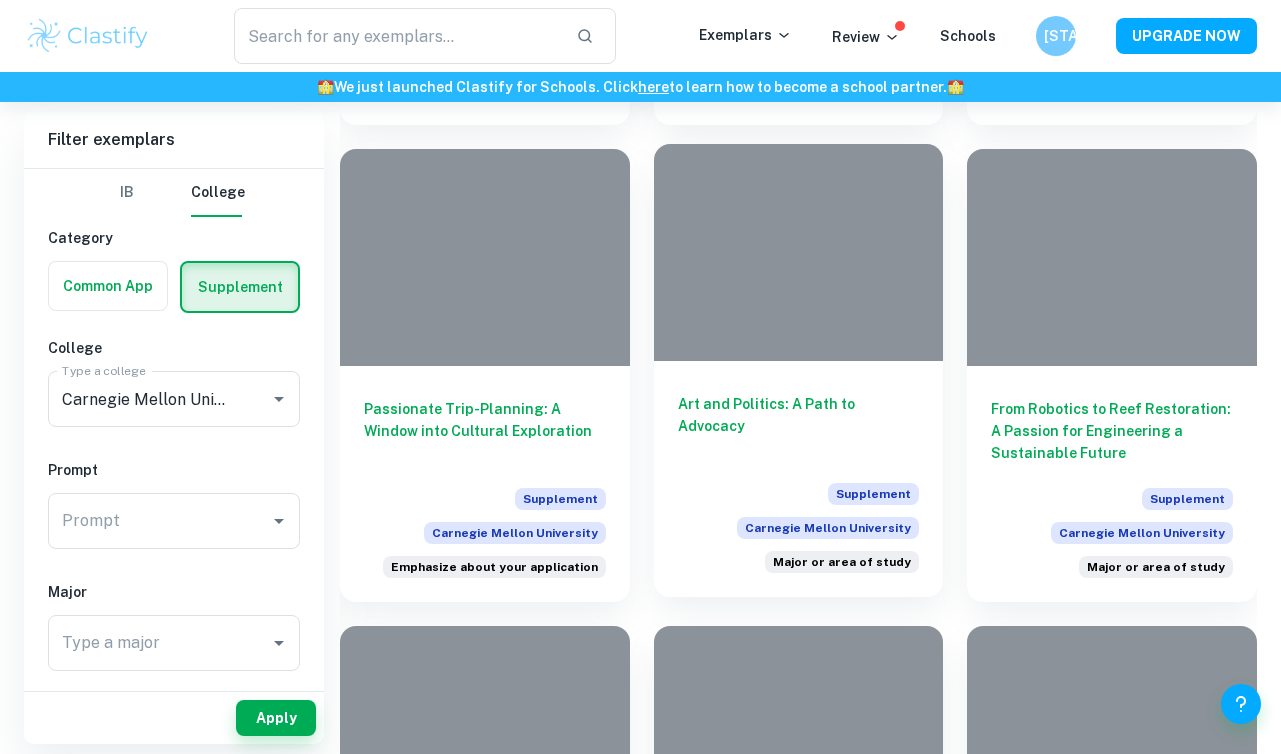click on "Art and Politics: A Path to Advocacy" at bounding box center (799, 426) 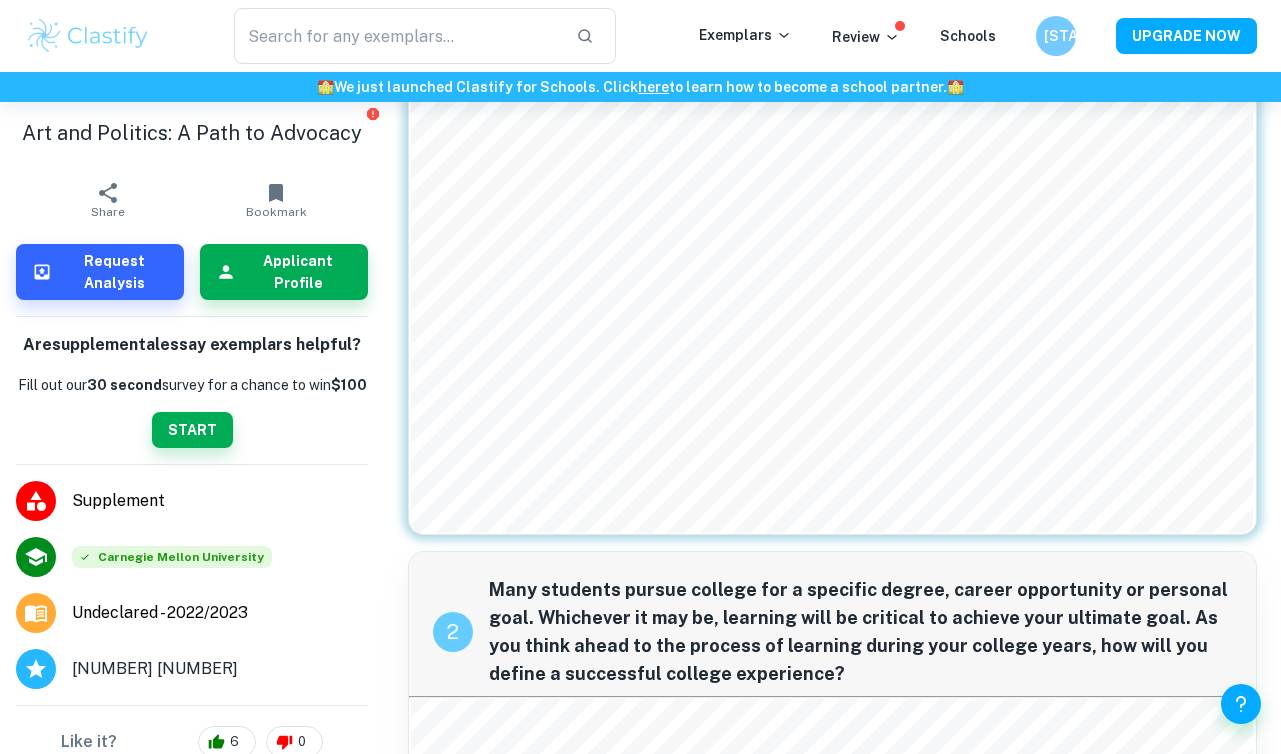 scroll, scrollTop: 507, scrollLeft: 0, axis: vertical 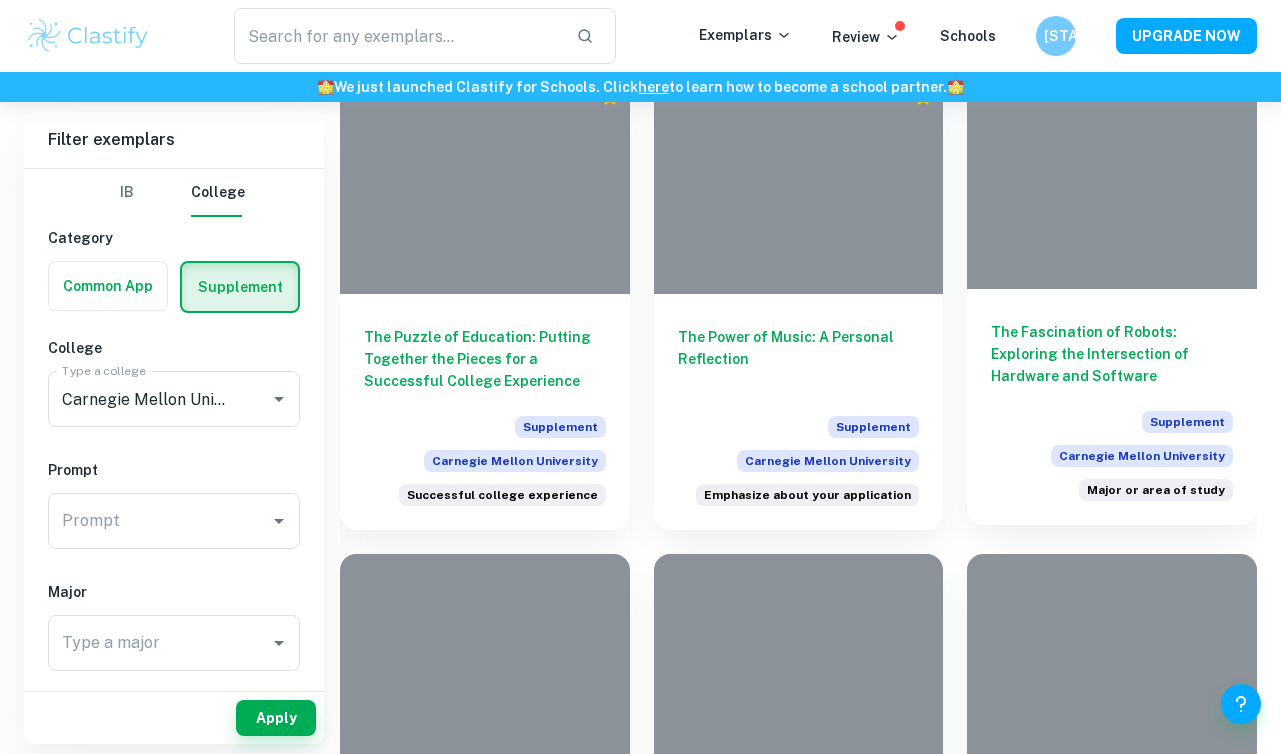 click on "The Fascination of Robots: Exploring the Intersection of Hardware and Software" at bounding box center [1112, 354] 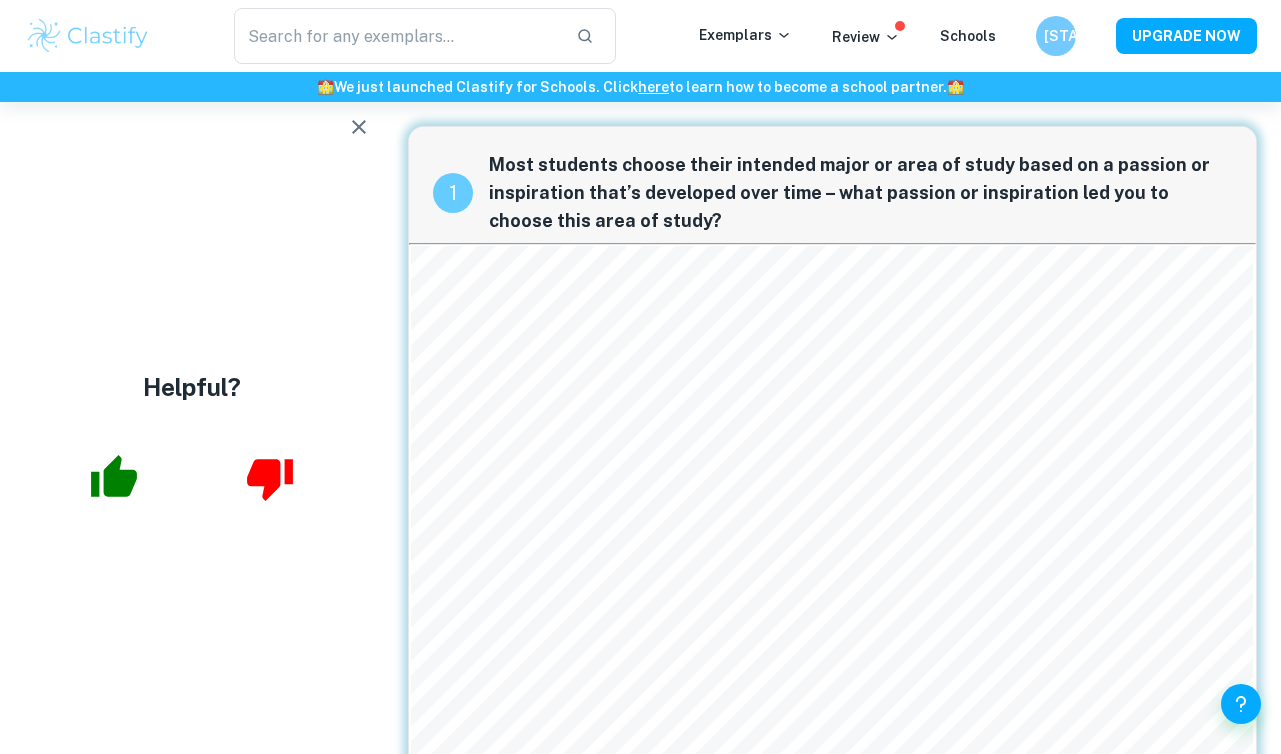 click on "Helpful?" at bounding box center [192, 428] 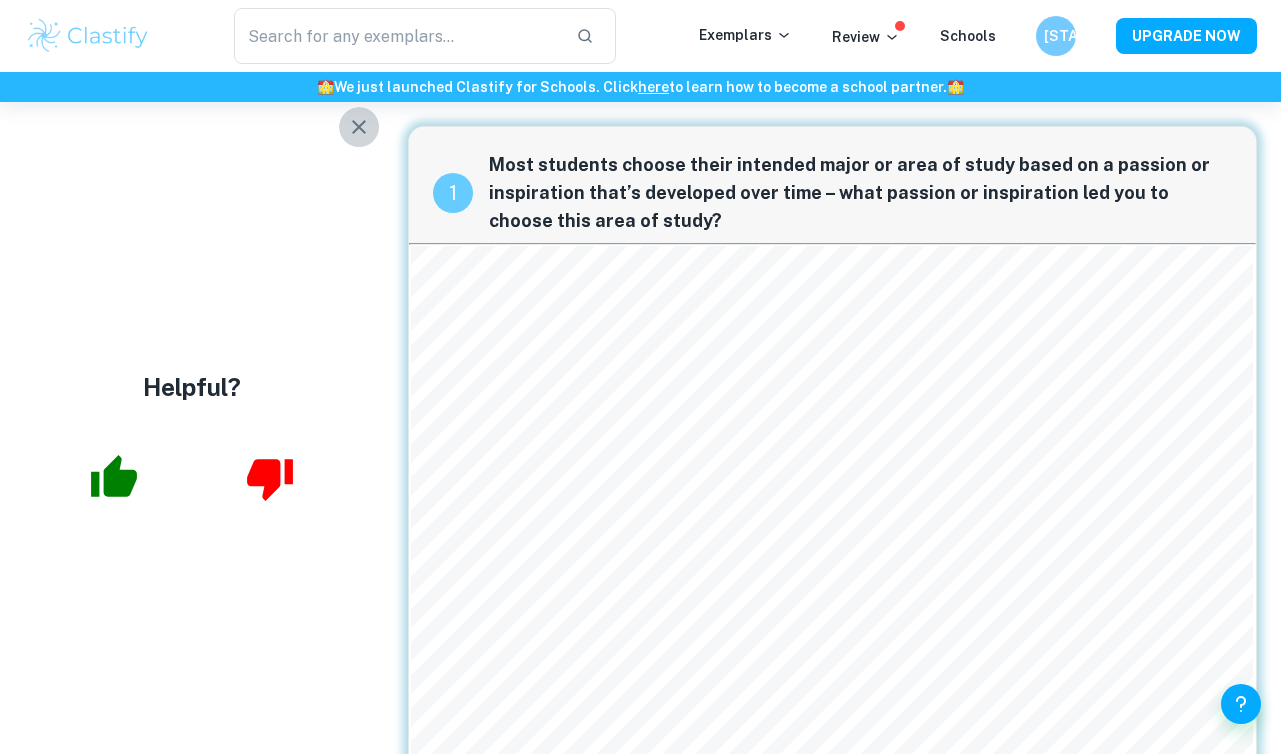 click 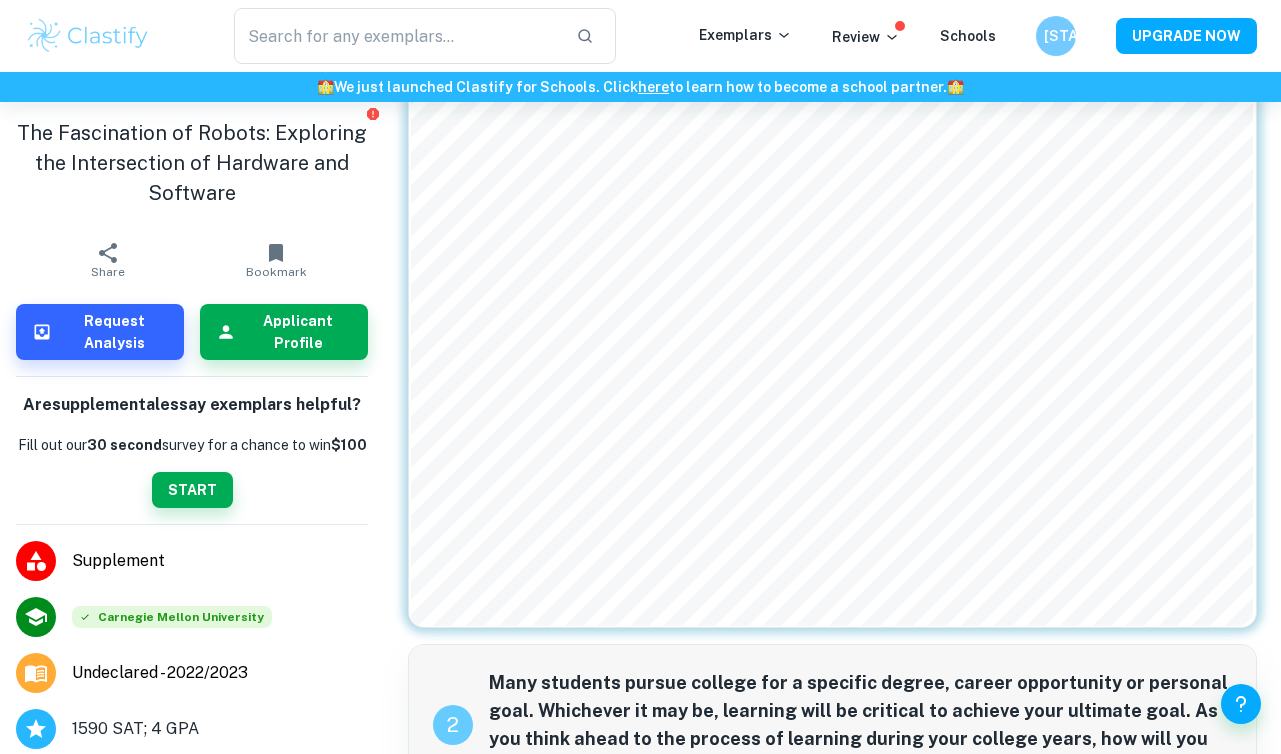 scroll, scrollTop: 440, scrollLeft: 0, axis: vertical 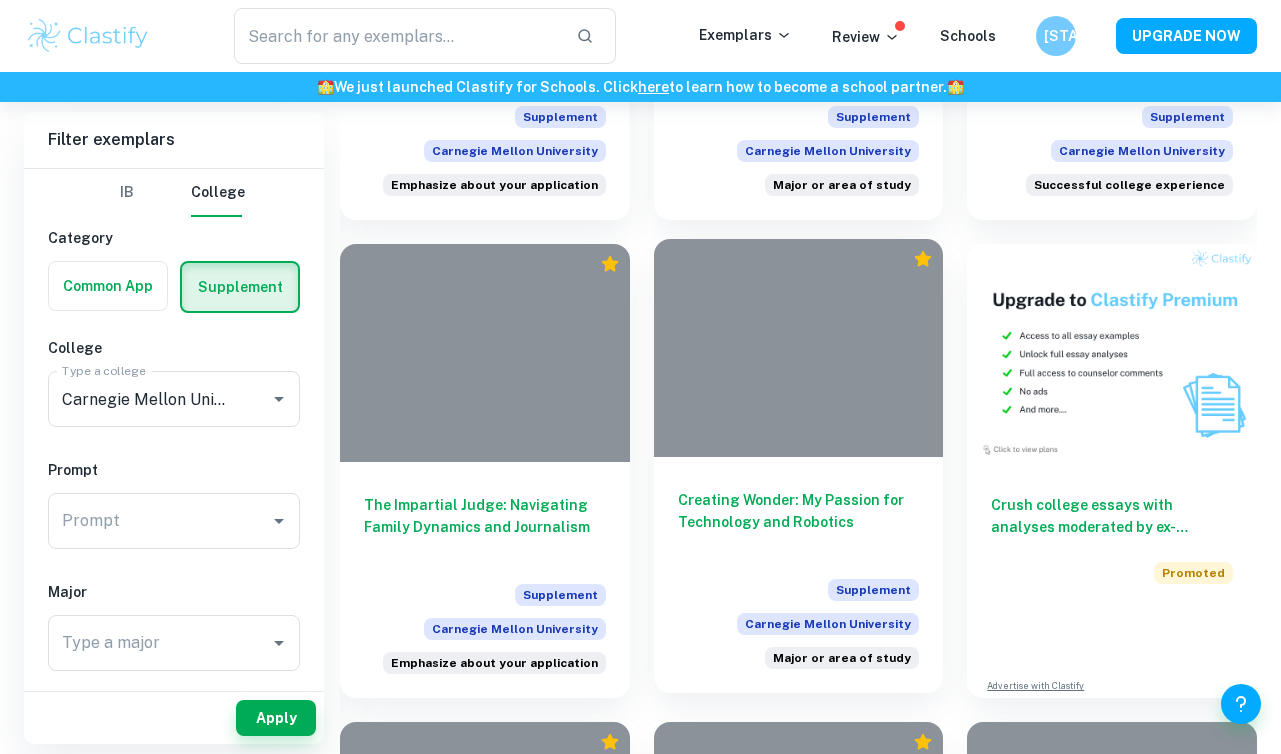 click on "Creating Wonder: My Passion for Technology and Robotics" at bounding box center [799, 522] 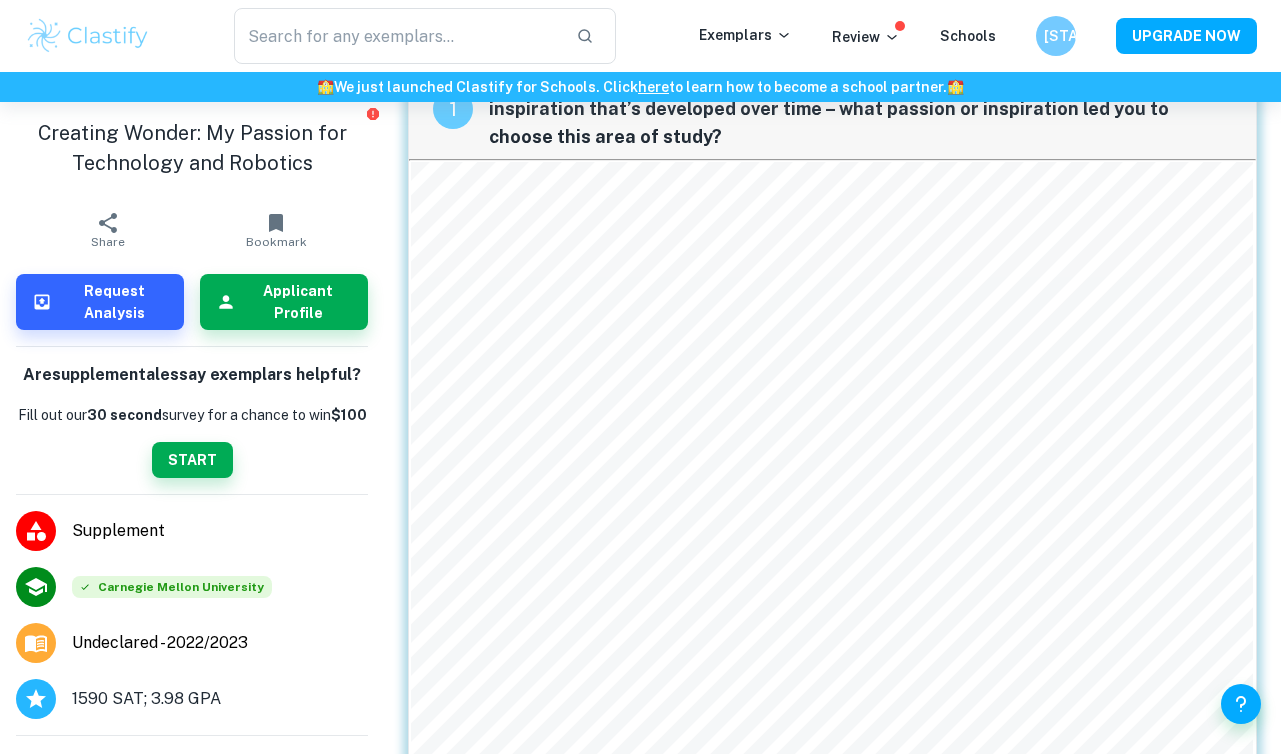 scroll, scrollTop: 89, scrollLeft: 0, axis: vertical 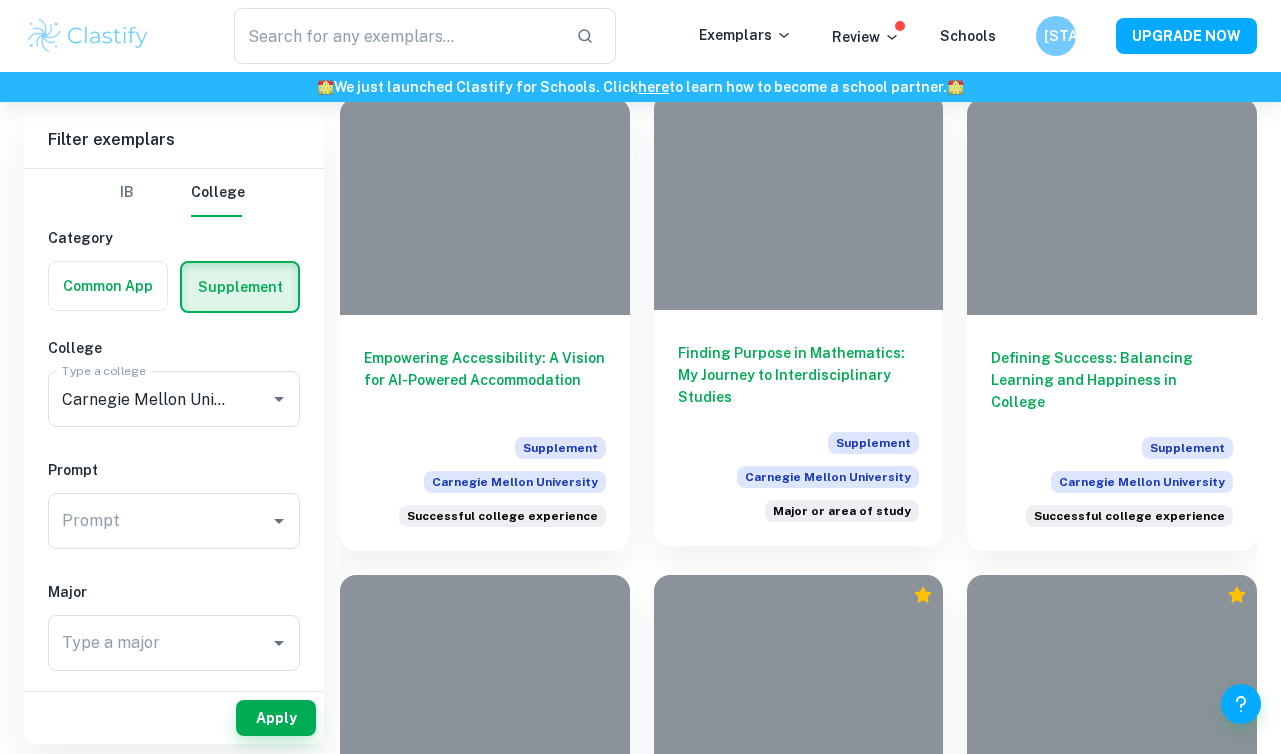 click on "Finding Purpose in Mathematics: My Journey to Interdisciplinary Studies" at bounding box center (799, 375) 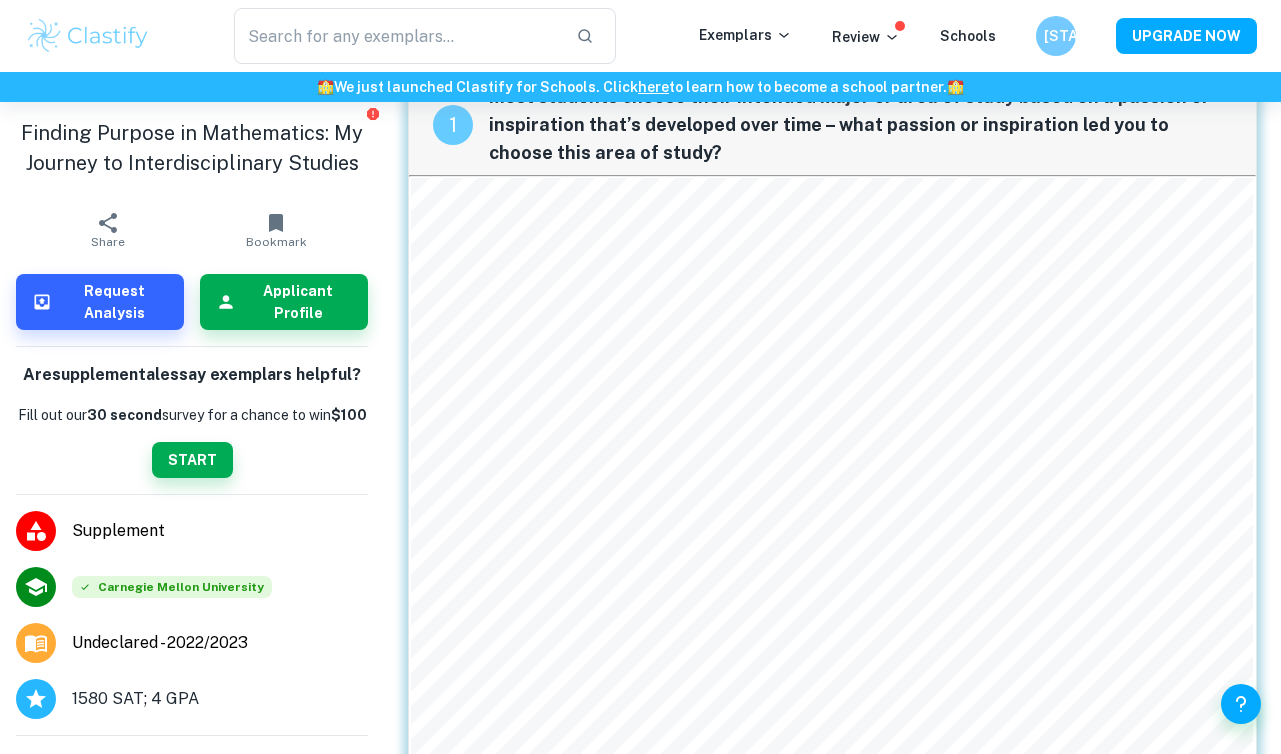 scroll, scrollTop: 91, scrollLeft: 0, axis: vertical 